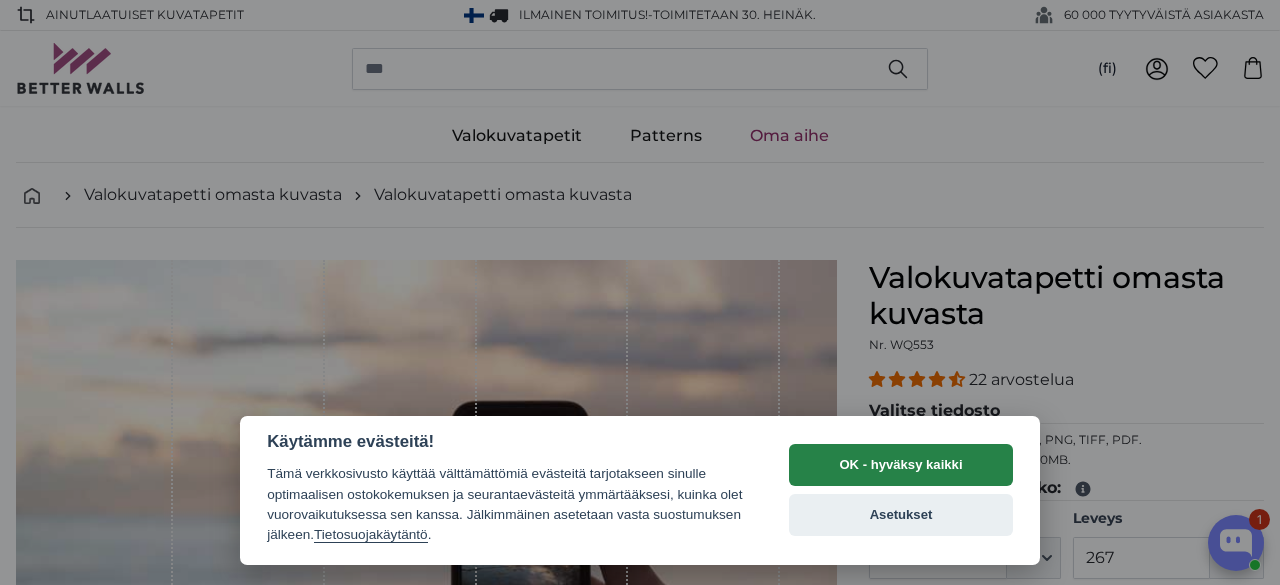 scroll, scrollTop: 0, scrollLeft: 0, axis: both 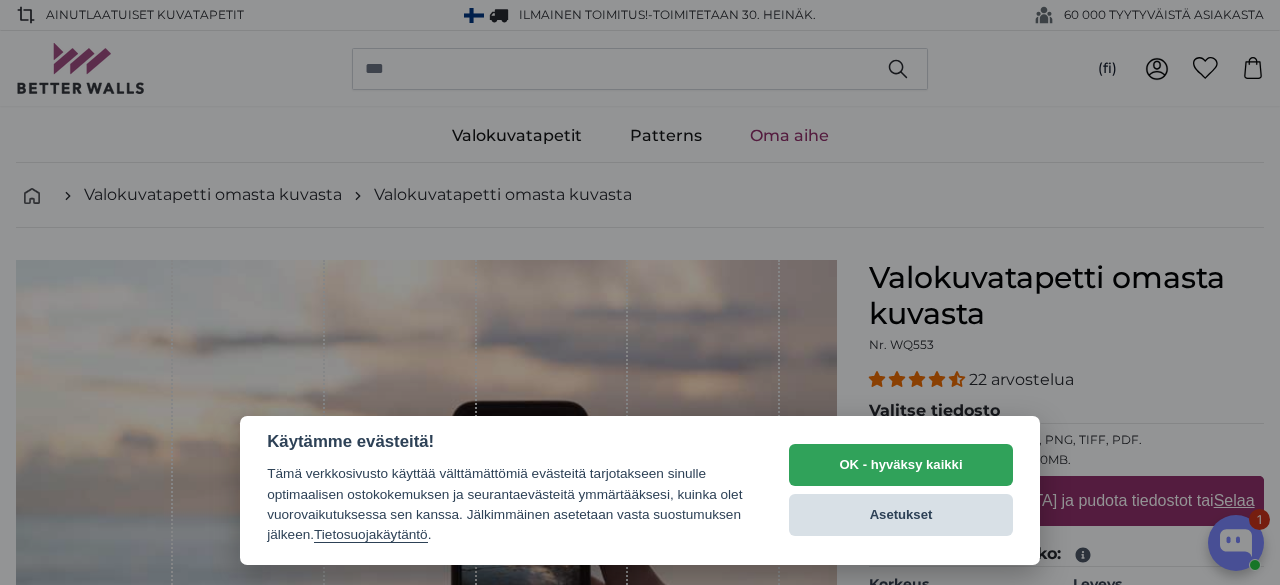 click on "Asetukset" at bounding box center (901, 515) 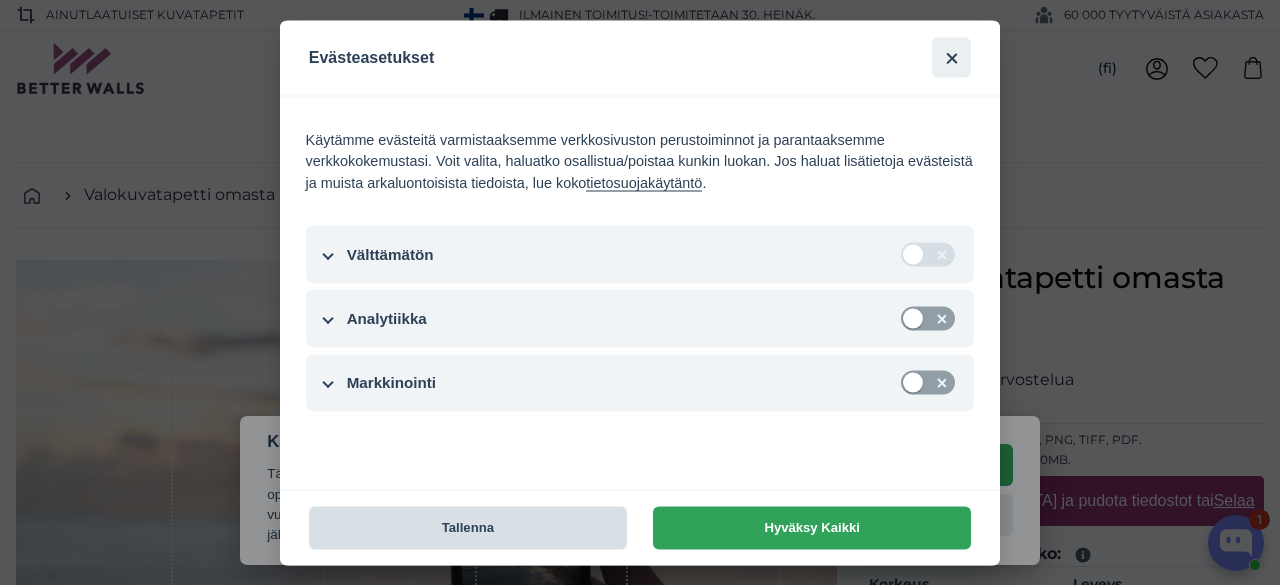 click on "Tallenna" at bounding box center (468, 527) 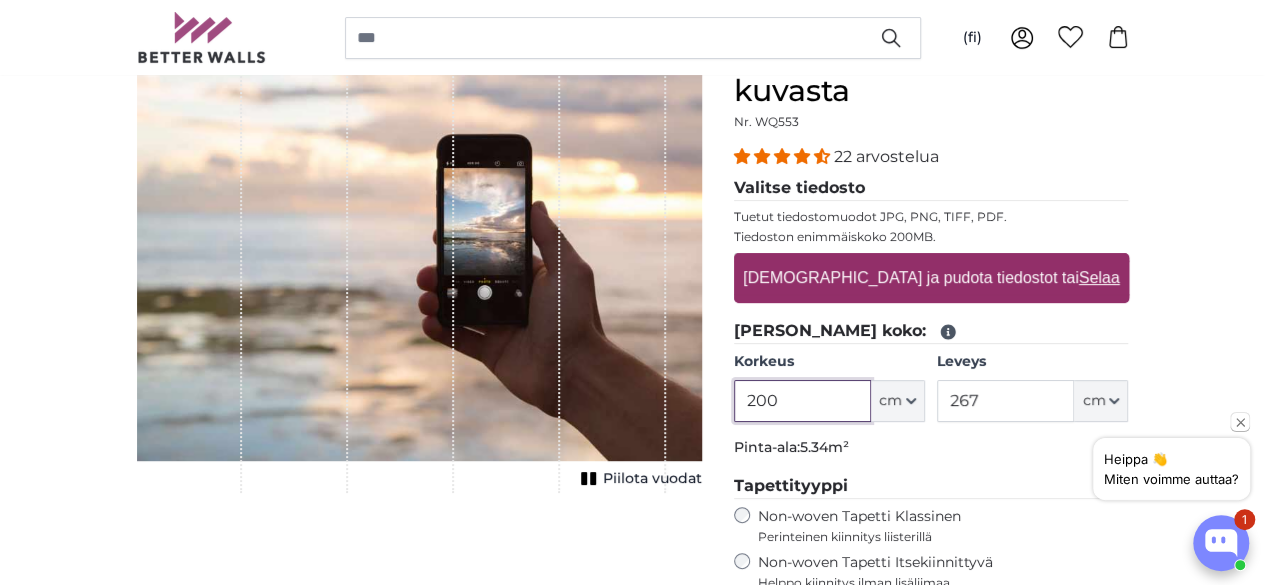 scroll, scrollTop: 360, scrollLeft: 0, axis: vertical 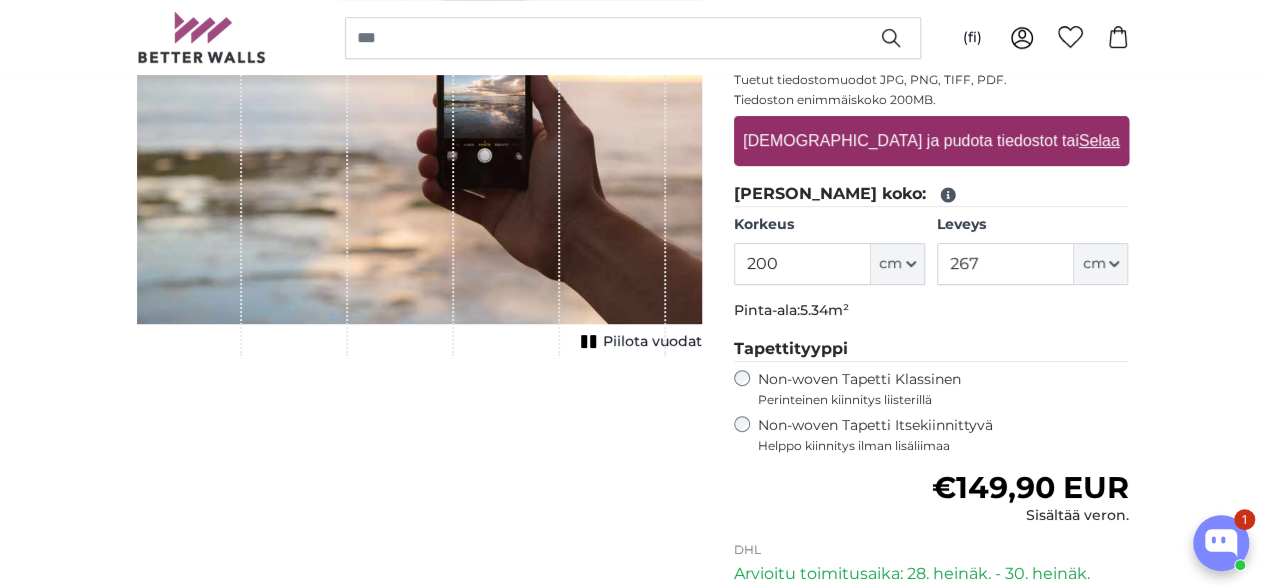 click on "Selaa" at bounding box center (1098, 140) 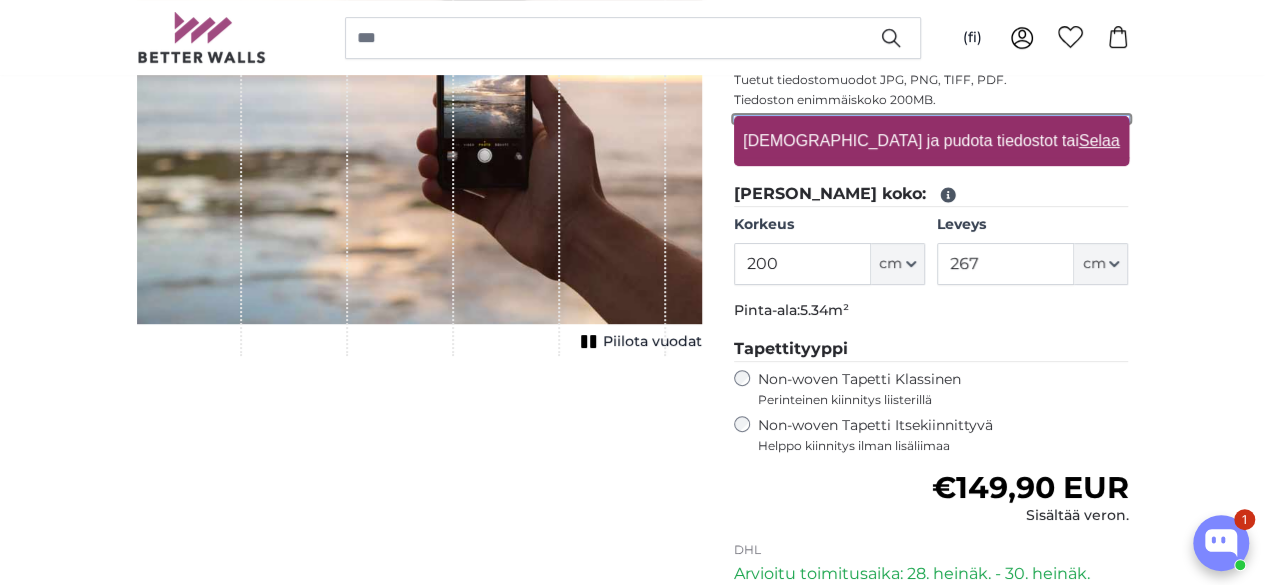 type on "**********" 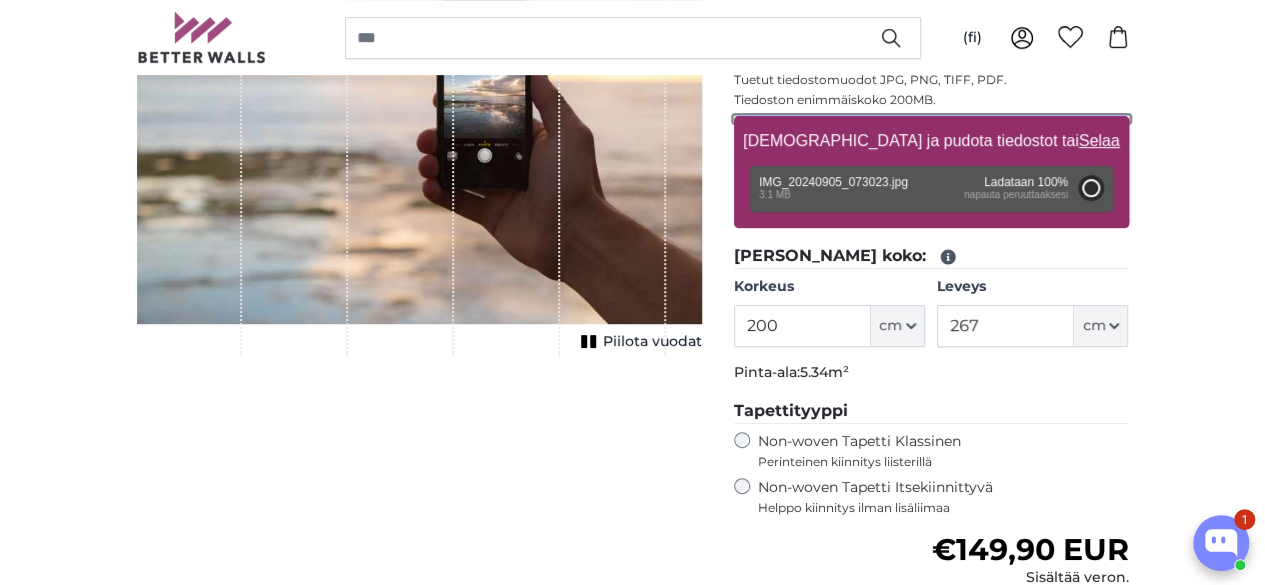 type on "138" 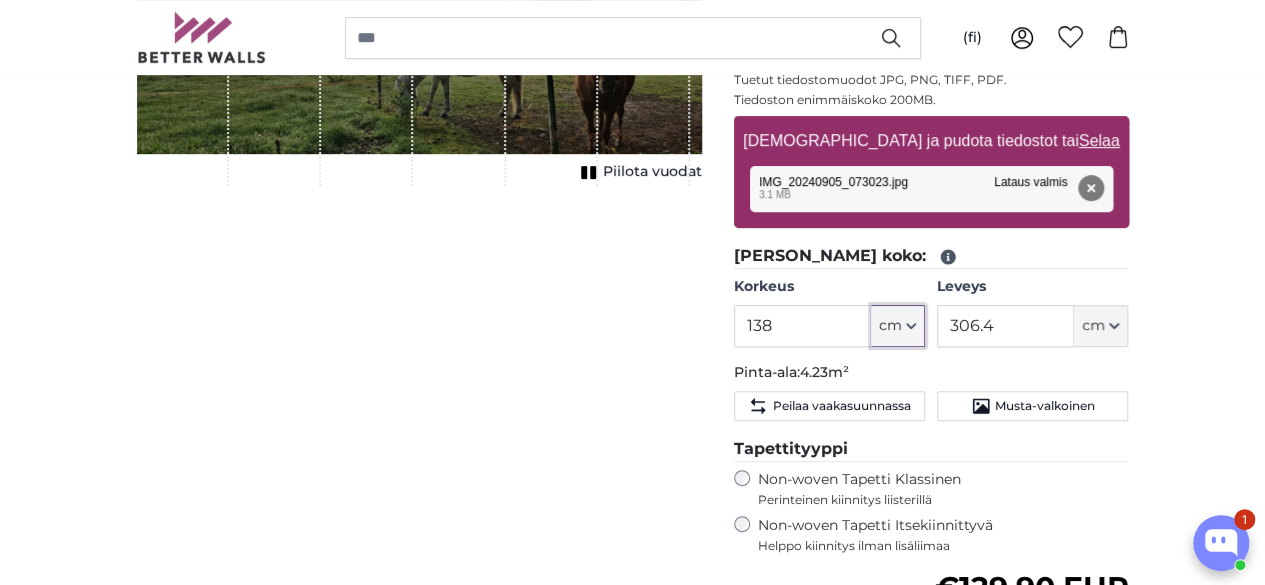 click on "cm" 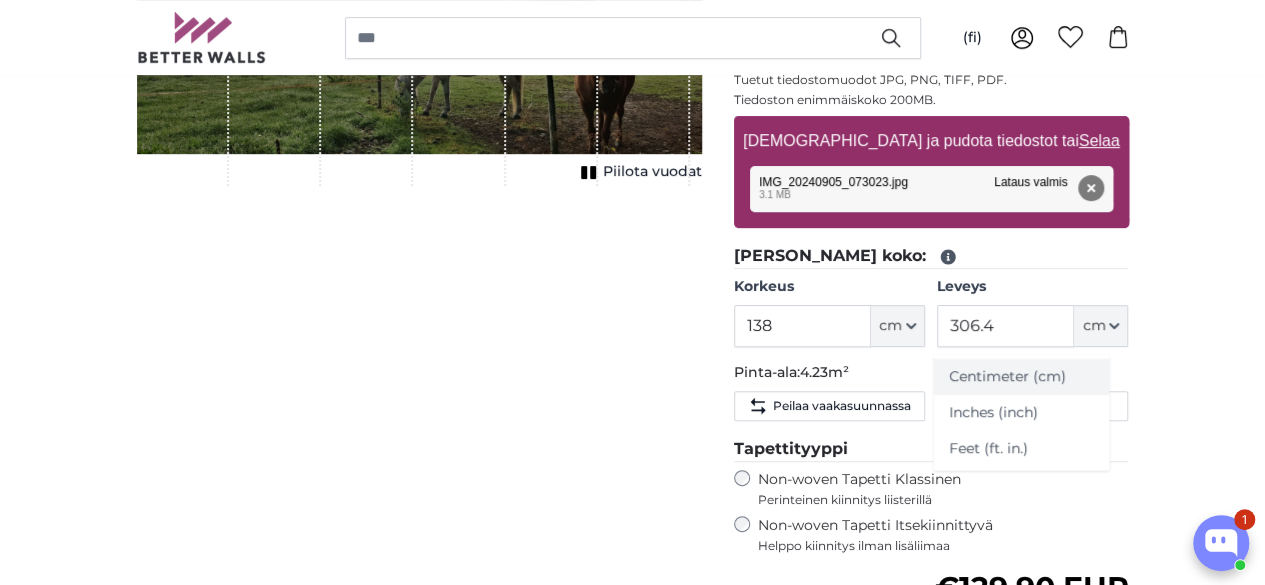 click on "Centimeter (cm)" 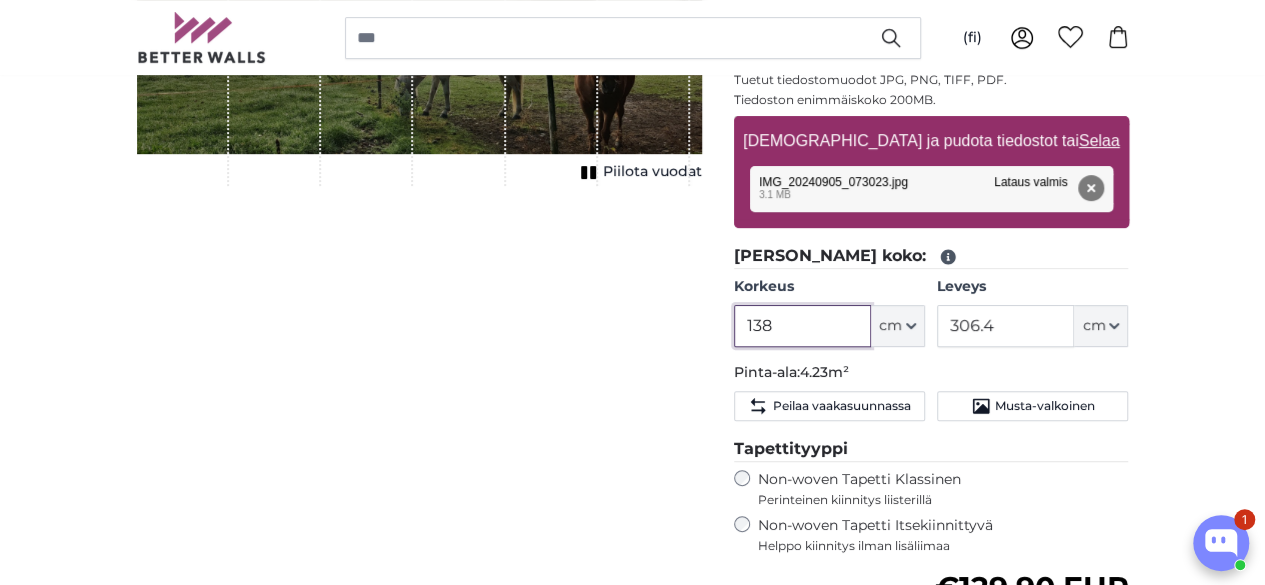 drag, startPoint x: 898, startPoint y: 325, endPoint x: 845, endPoint y: 327, distance: 53.037724 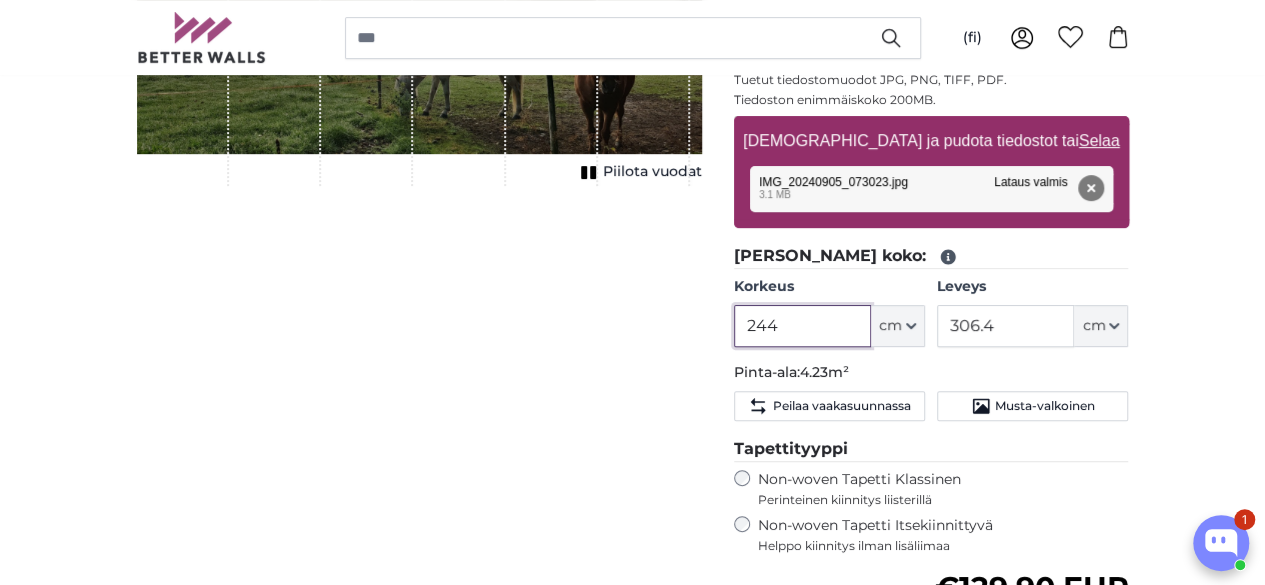 type on "244" 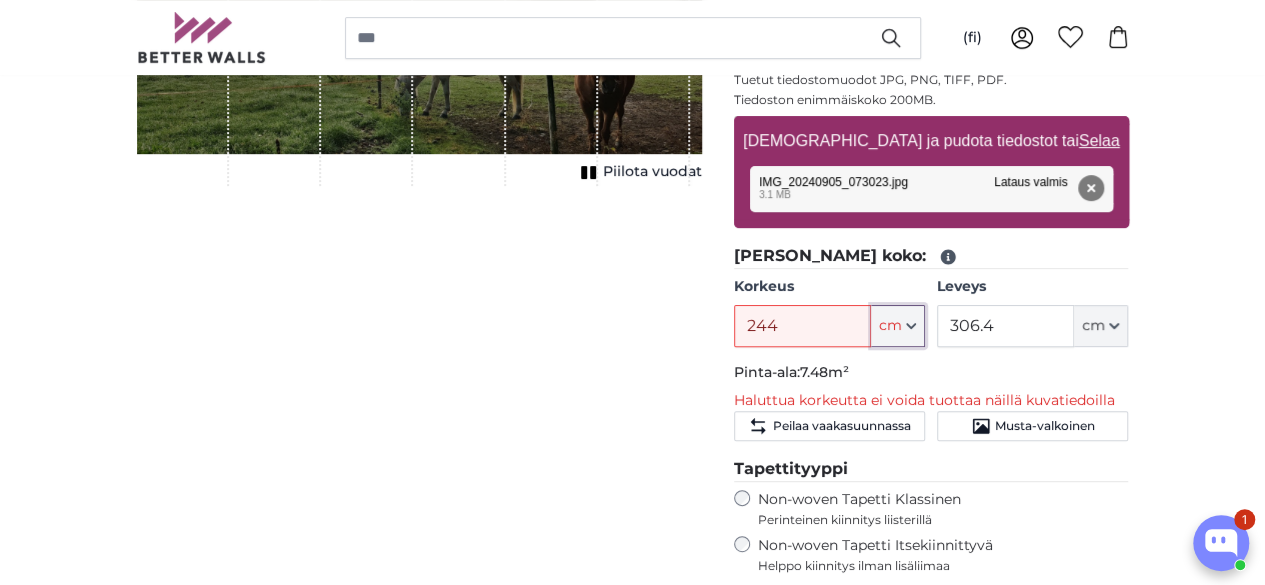 type 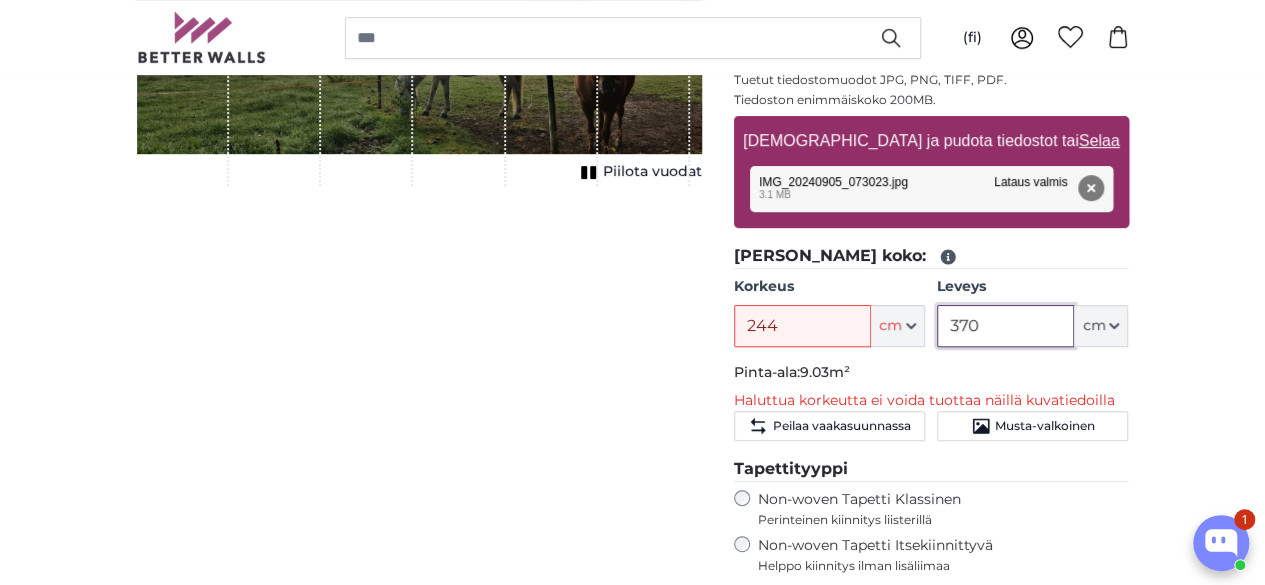 type on "370" 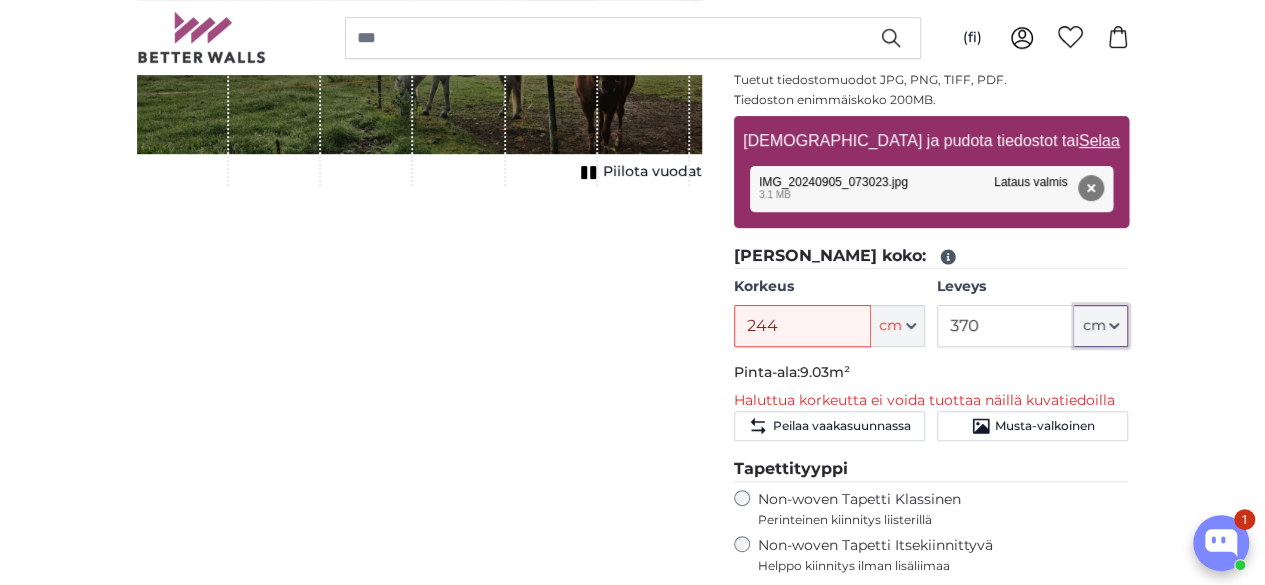 type 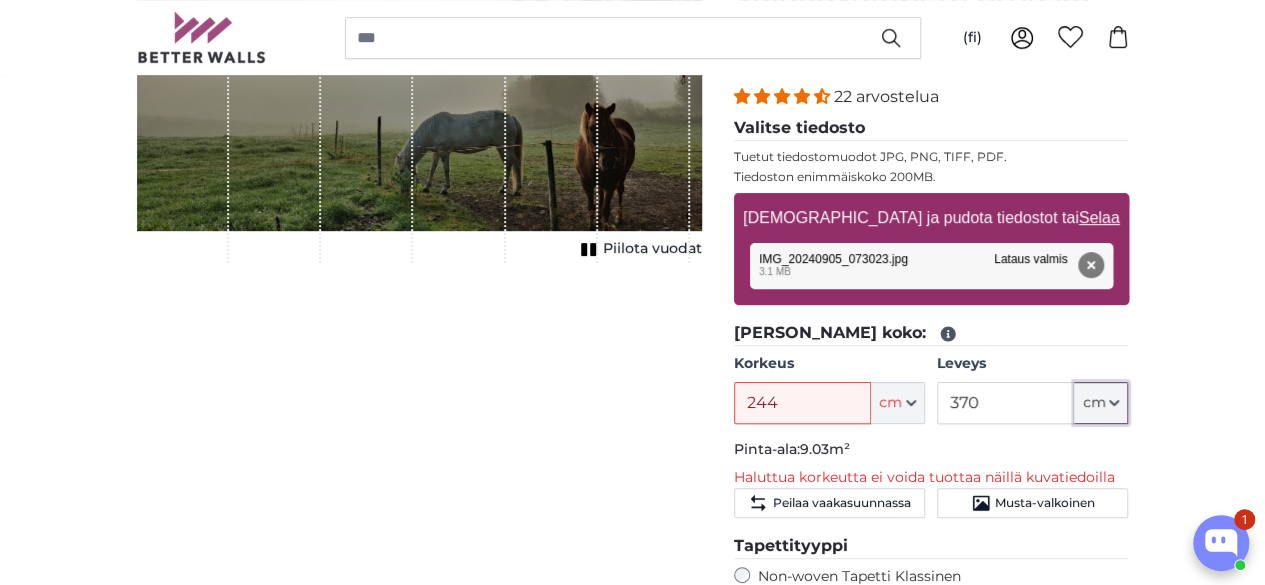 scroll, scrollTop: 282, scrollLeft: 0, axis: vertical 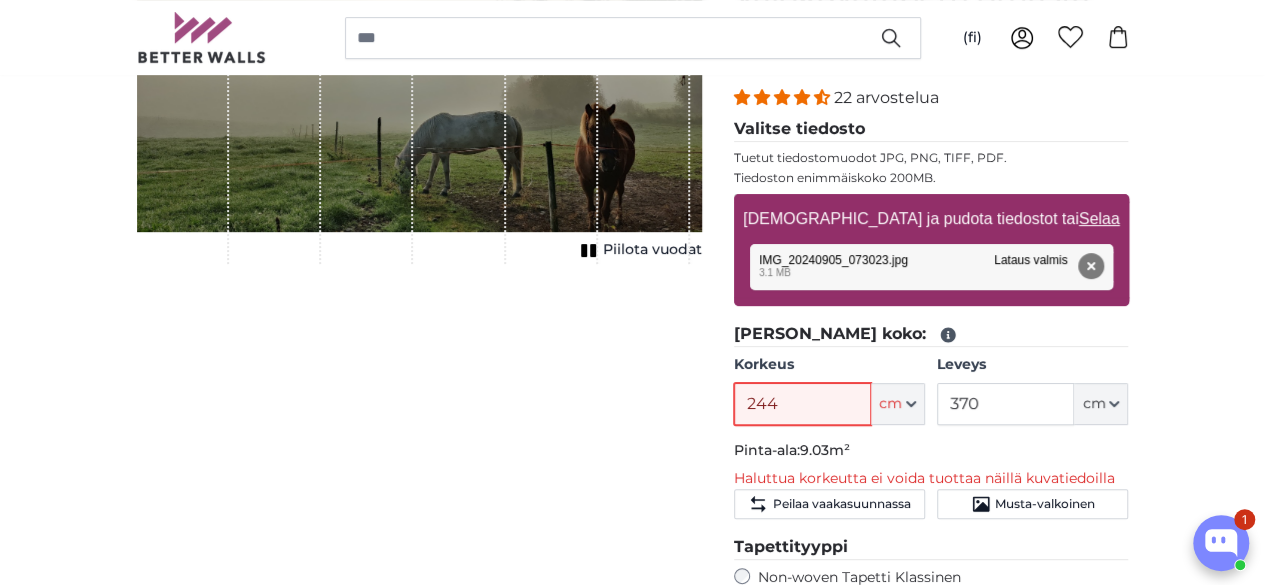 click on "244" at bounding box center (802, 404) 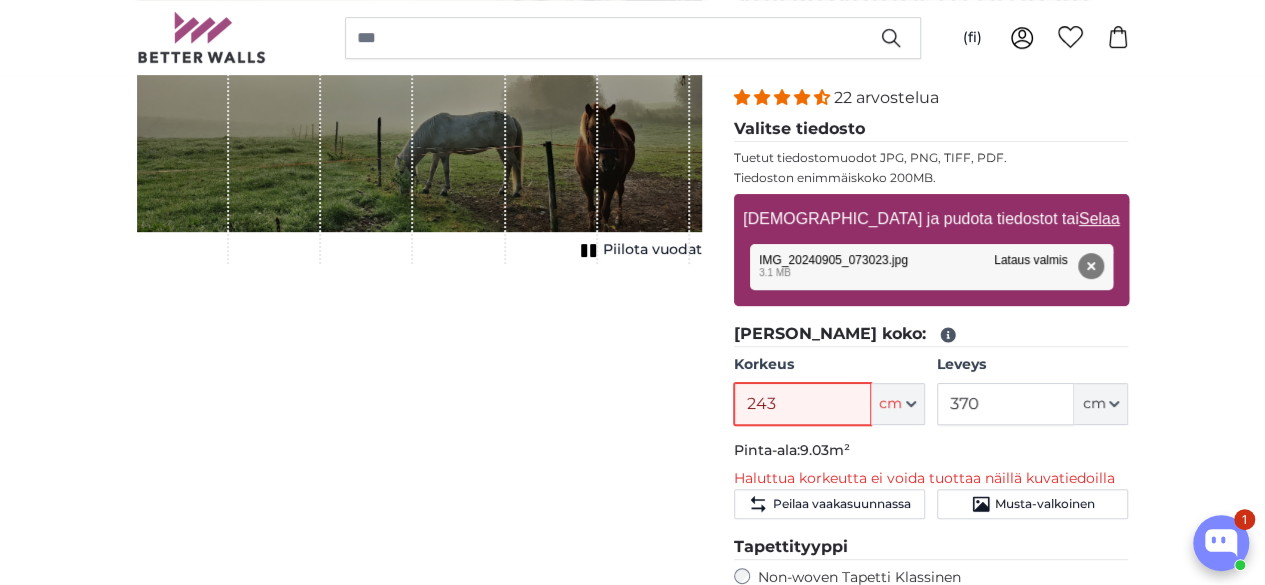 type on "243" 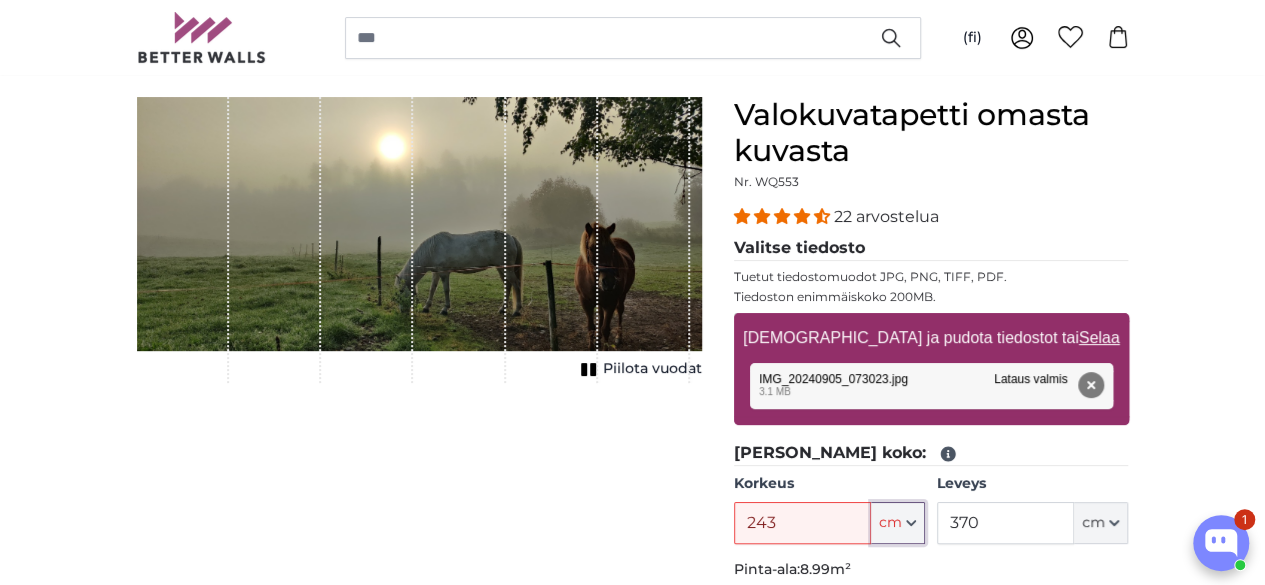 scroll, scrollTop: 172, scrollLeft: 0, axis: vertical 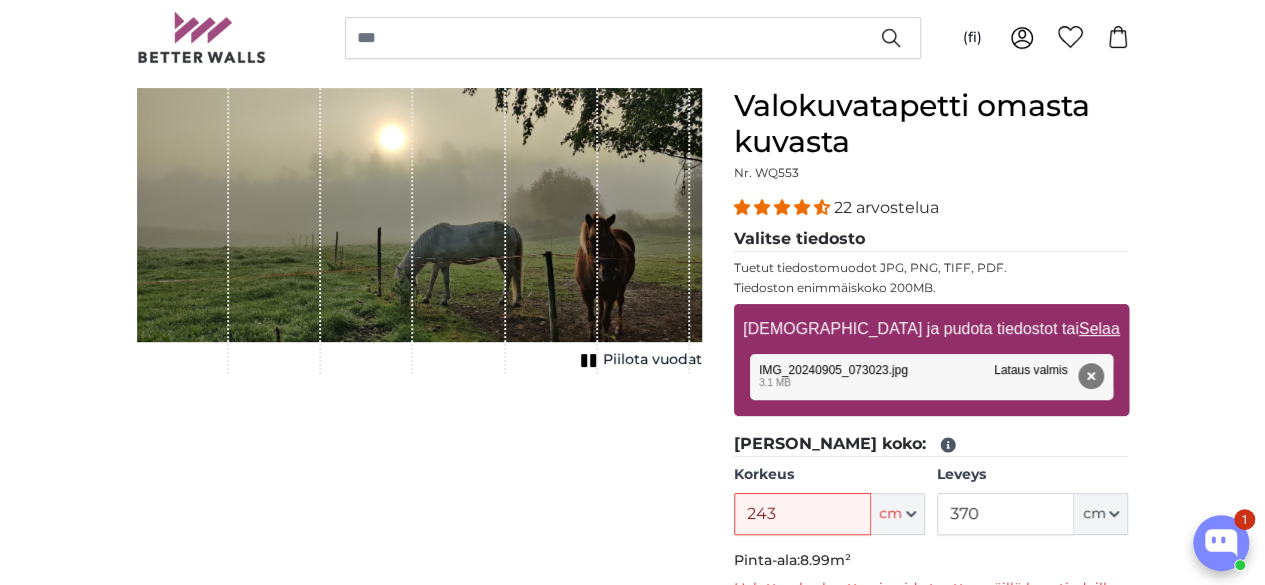 click on "Poista" at bounding box center [1090, 376] 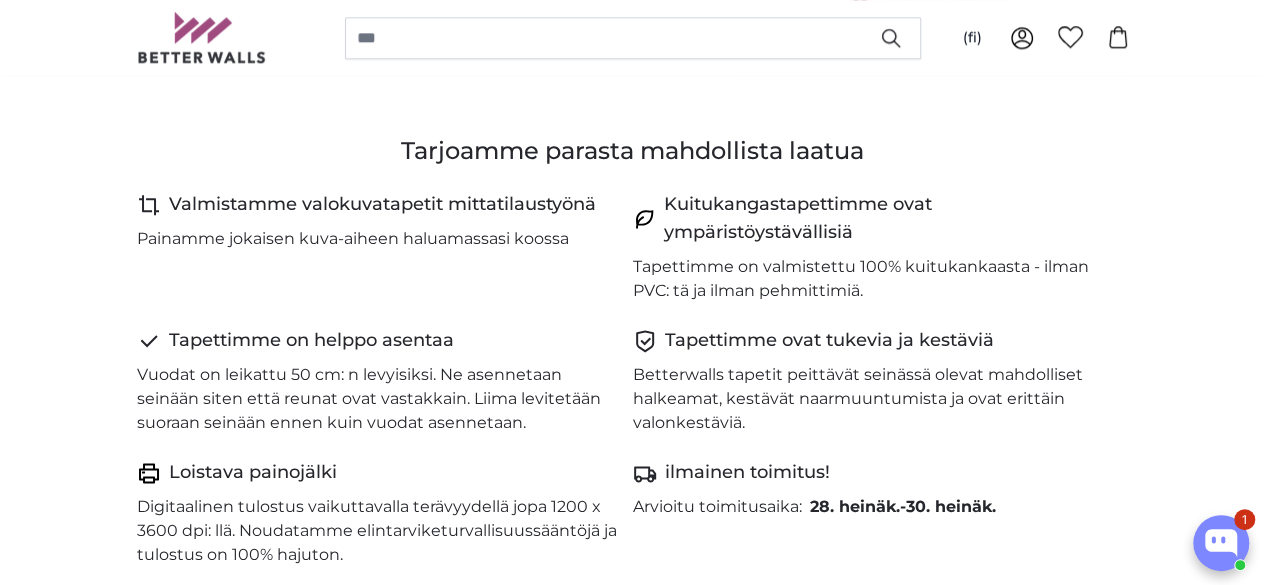 scroll, scrollTop: 0, scrollLeft: 0, axis: both 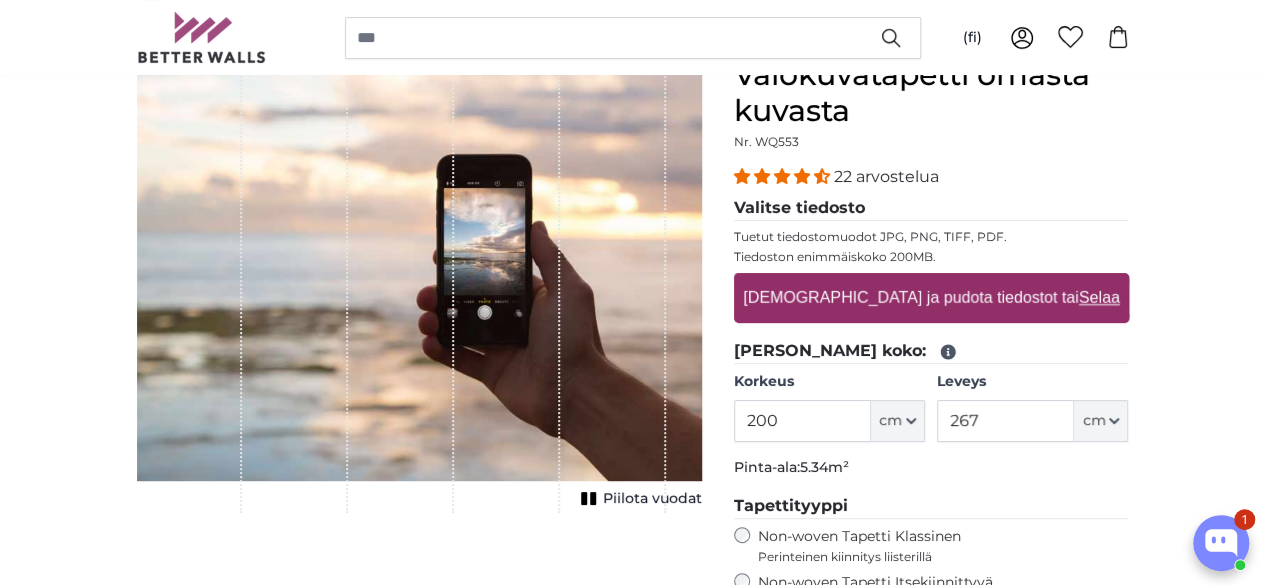 drag, startPoint x: 932, startPoint y: 413, endPoint x: 840, endPoint y: 421, distance: 92.34717 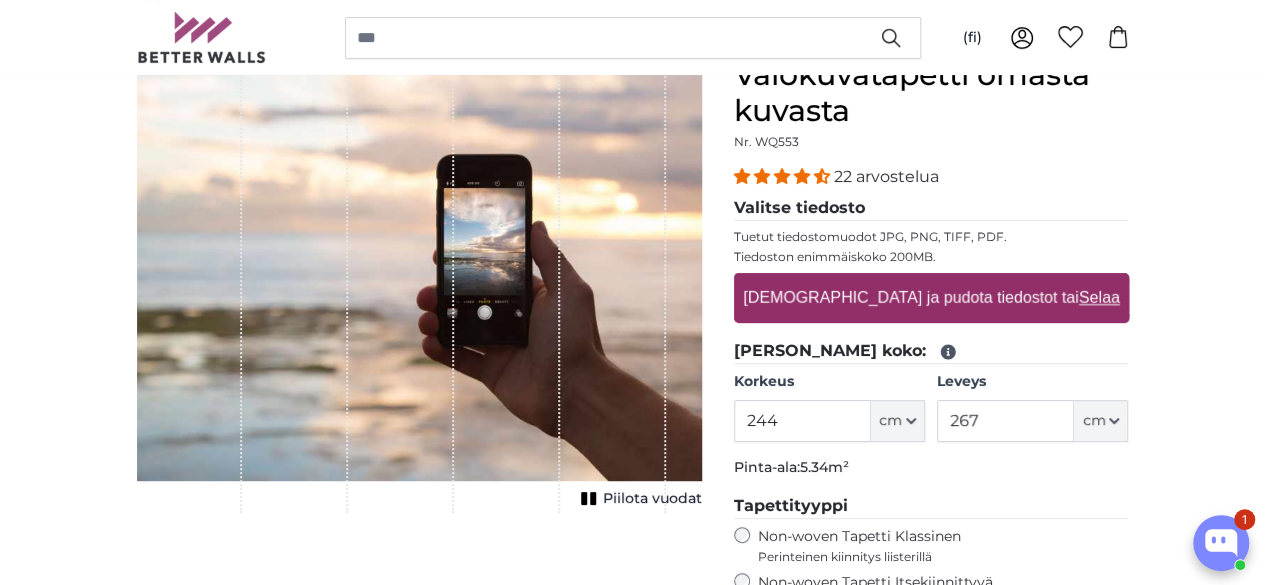 type on "244" 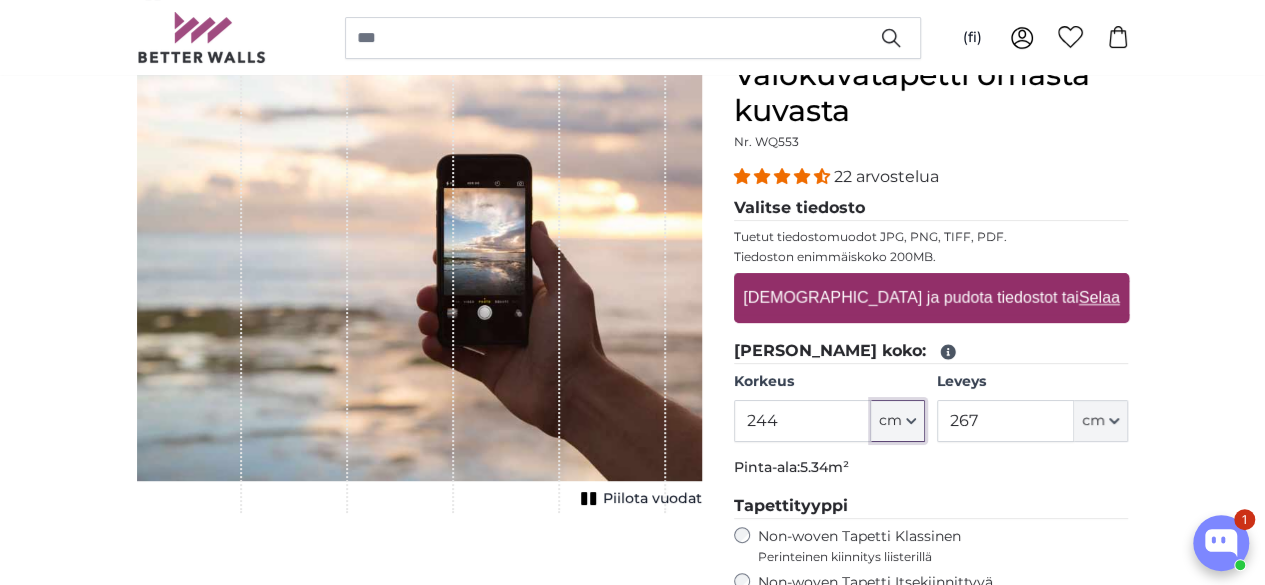 type 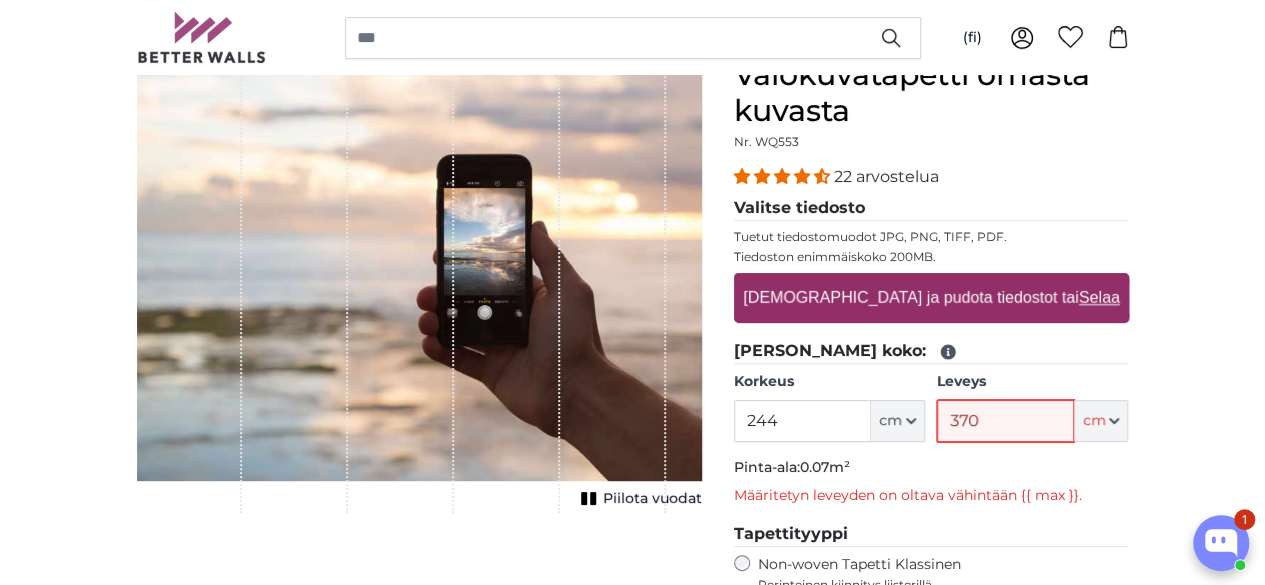 type on "370" 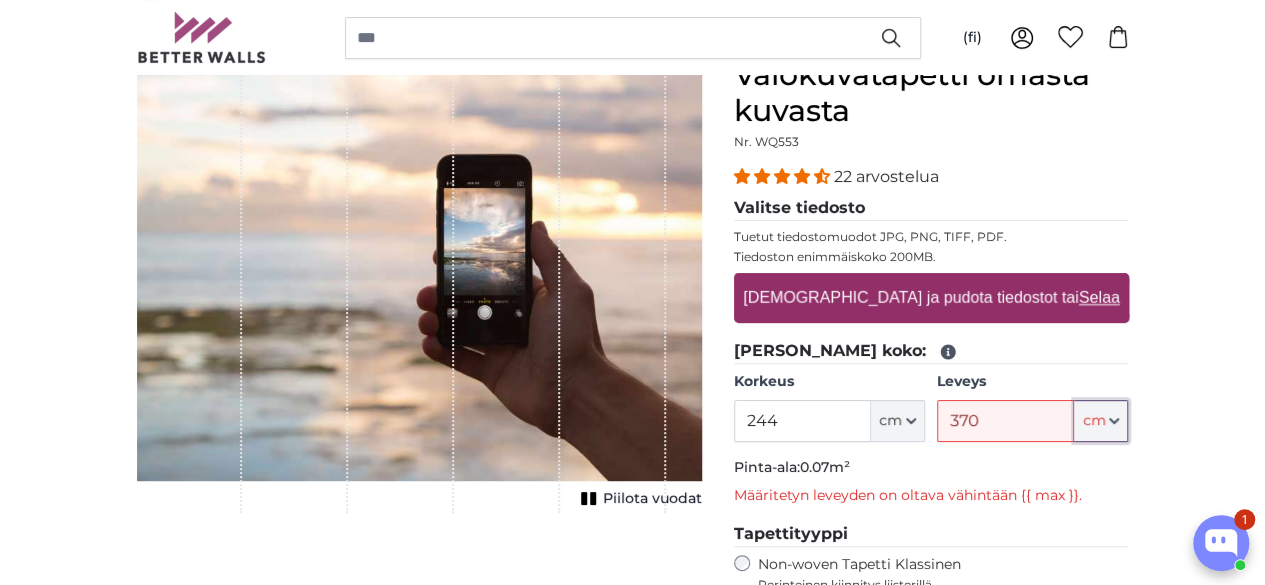type 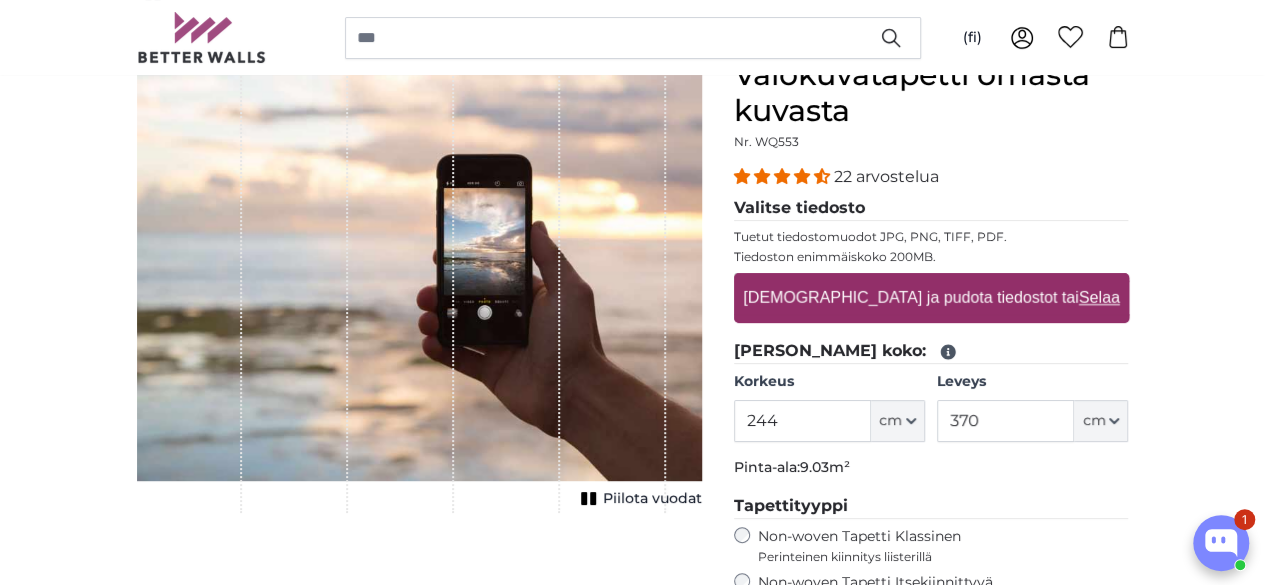 click on "Selaa" at bounding box center (1098, 297) 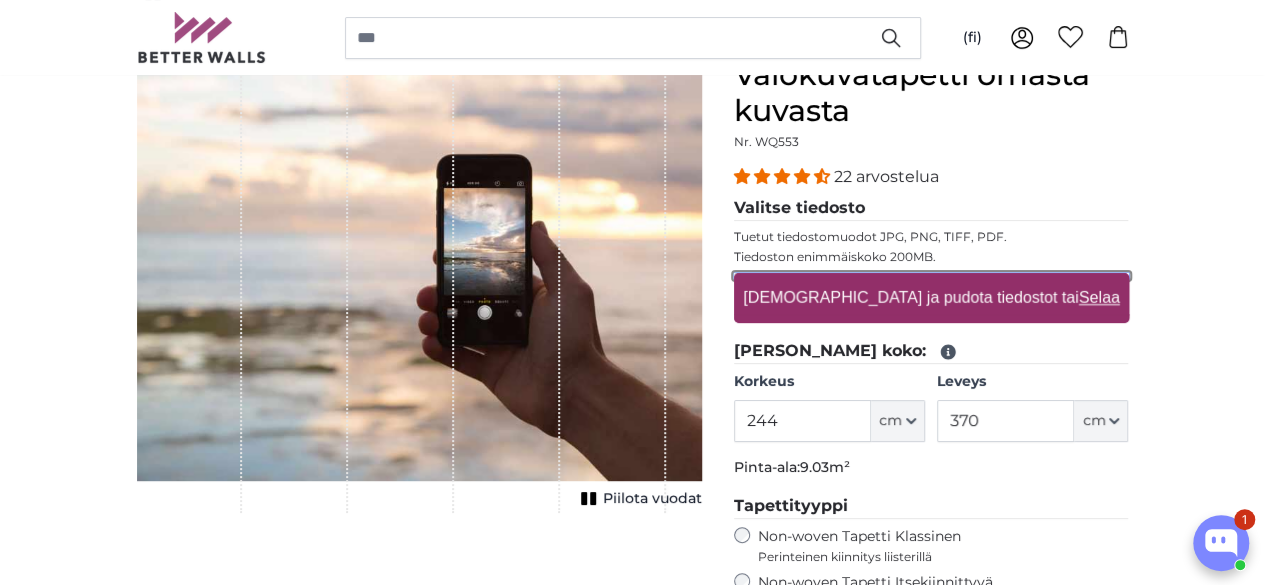 click on "[DEMOGRAPHIC_DATA] ja pudota tiedostot tai  Selaa" at bounding box center (931, 276) 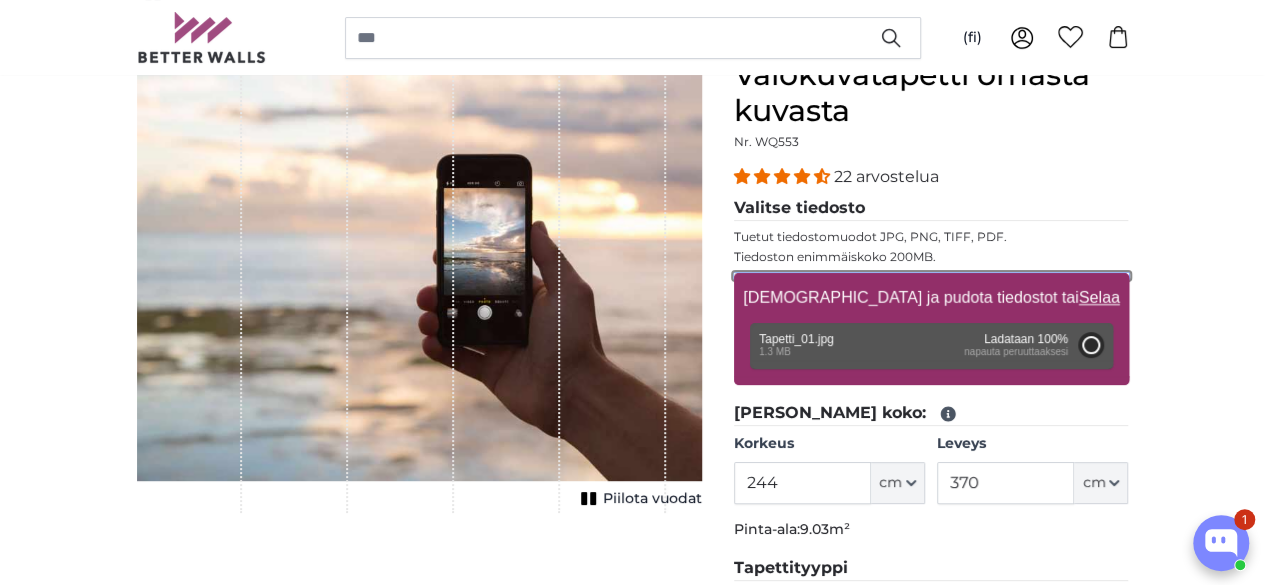 type on "138" 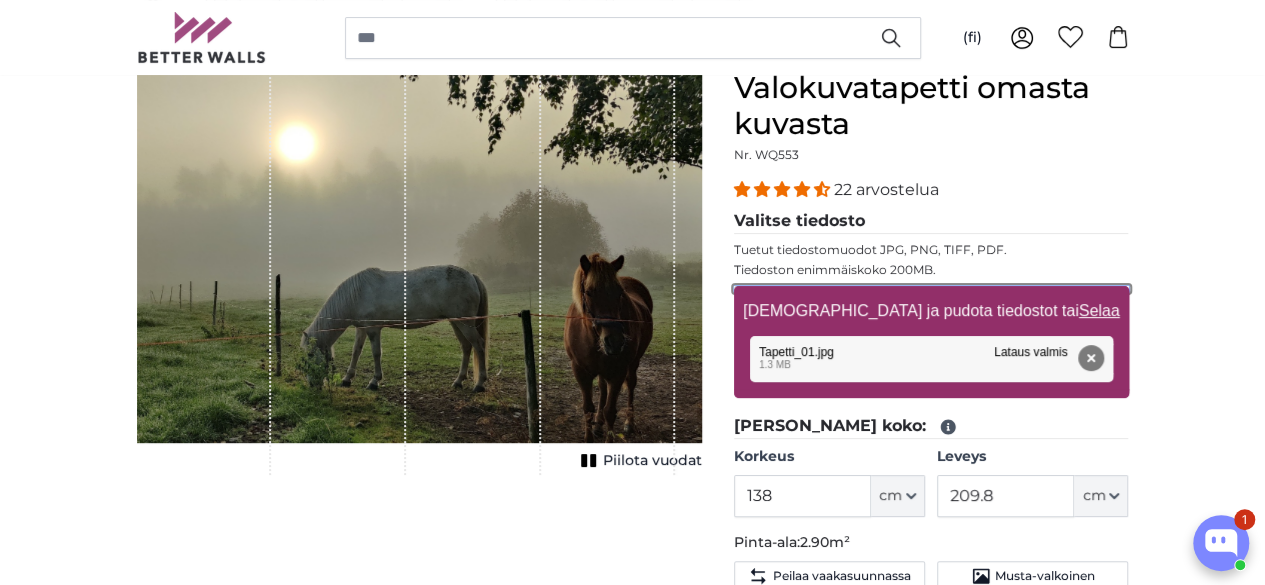 scroll, scrollTop: 191, scrollLeft: 0, axis: vertical 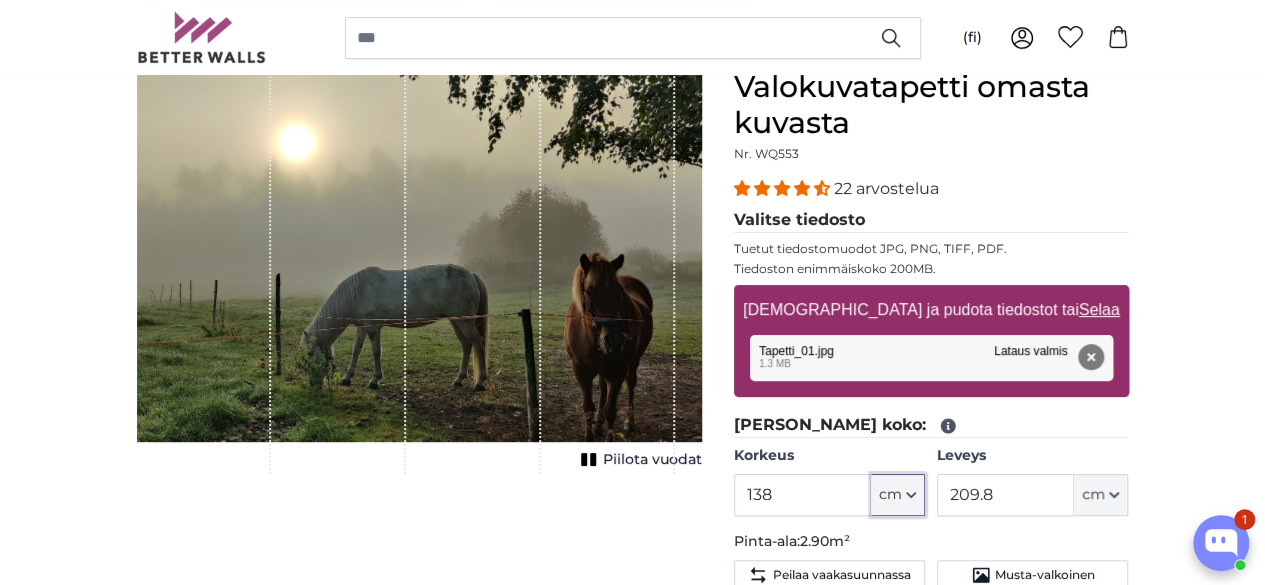 click on "cm" 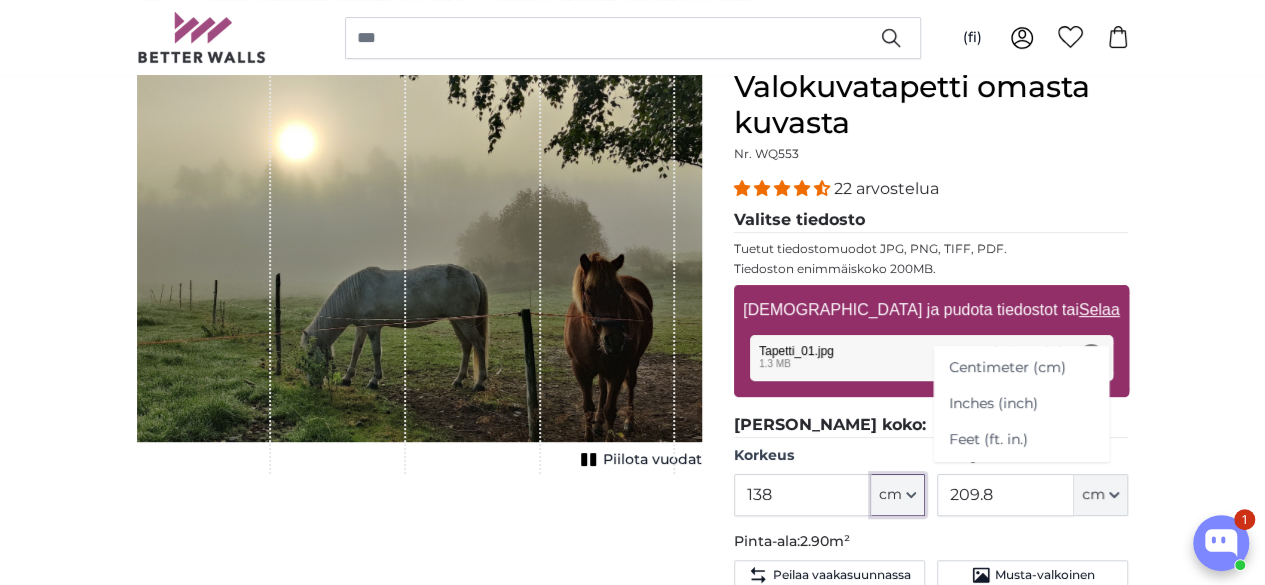 click on "cm" 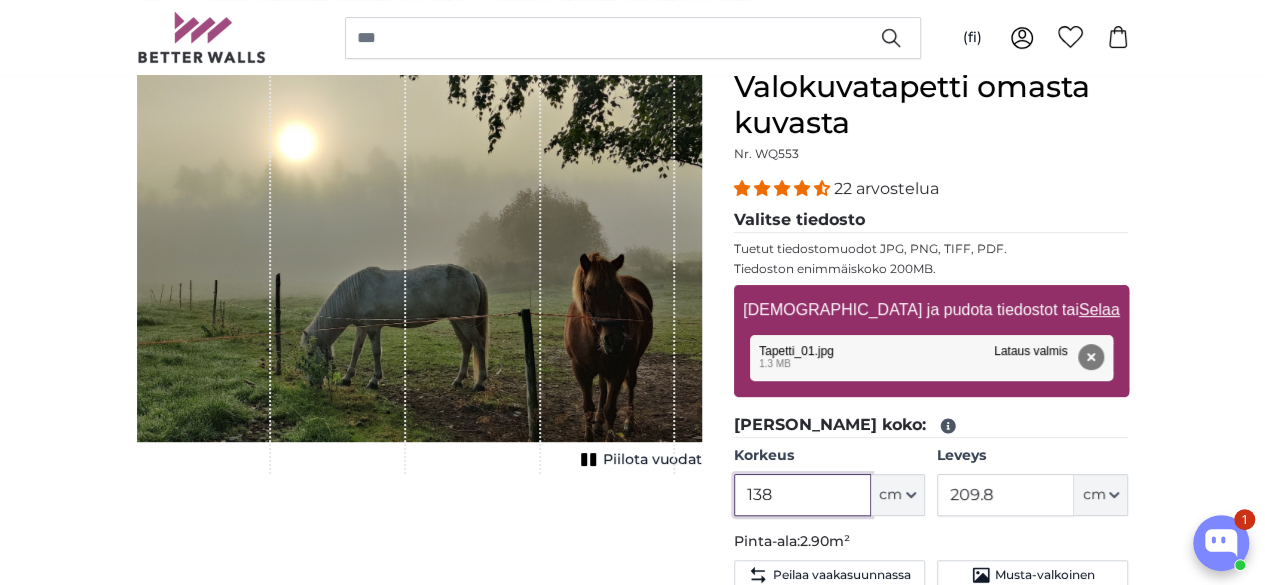 drag, startPoint x: 904, startPoint y: 487, endPoint x: 848, endPoint y: 496, distance: 56.718605 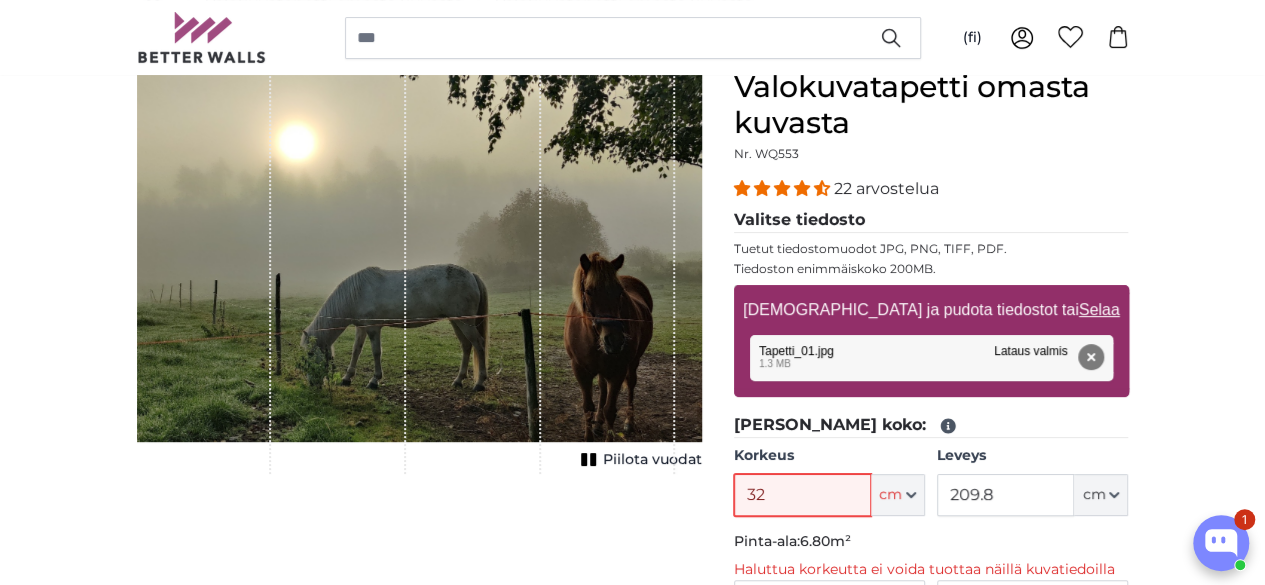 type on "3" 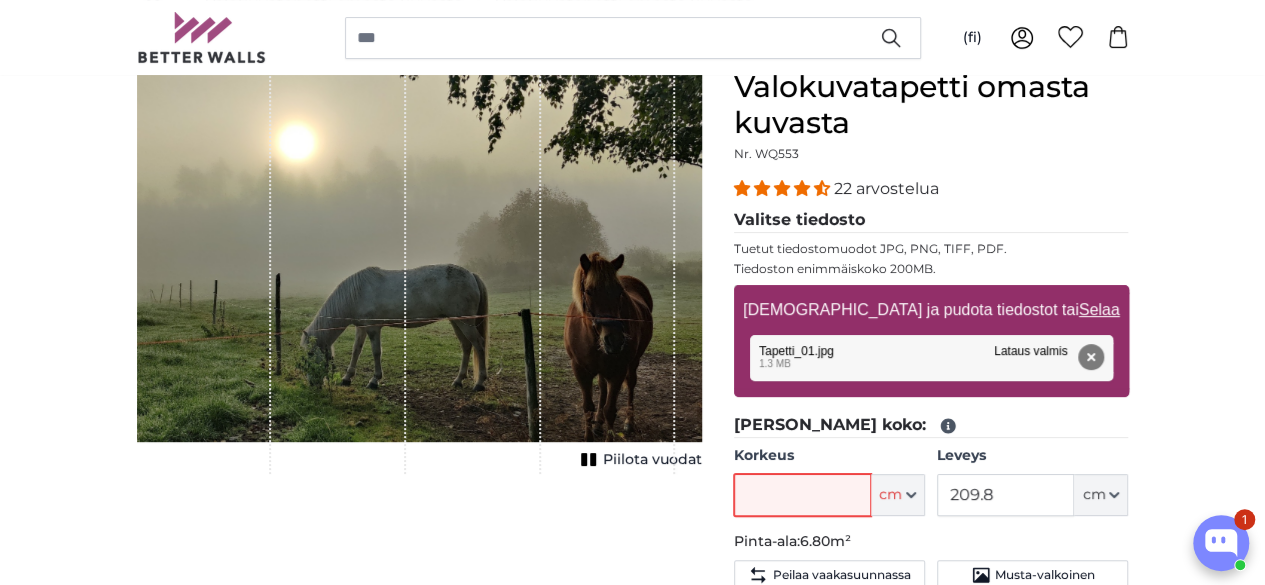 type on "2" 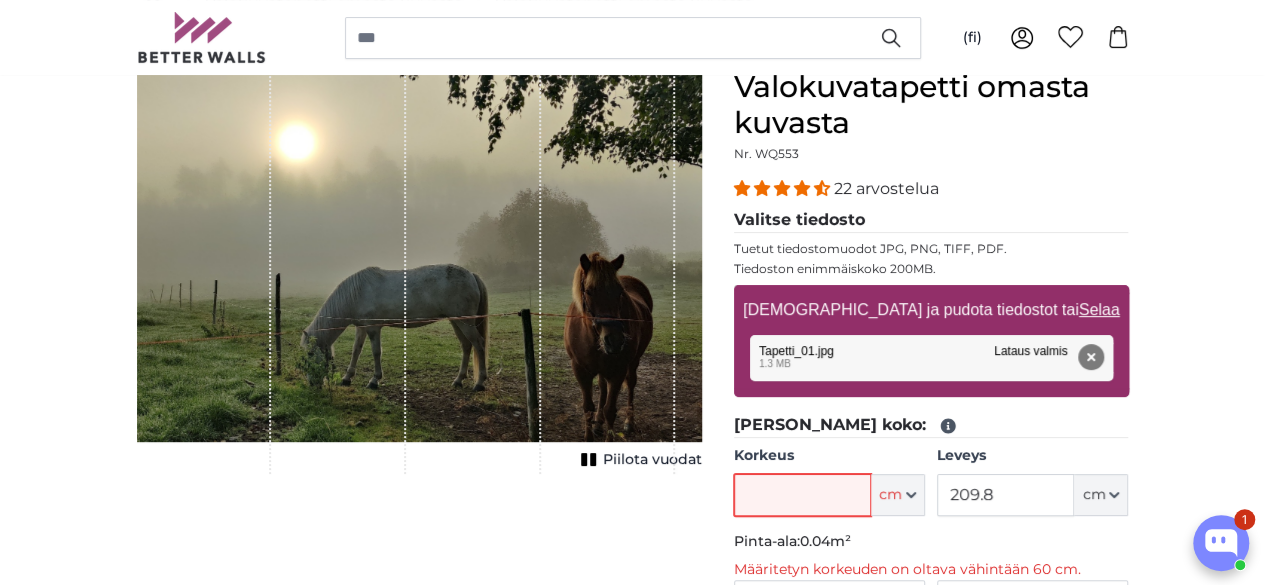 type 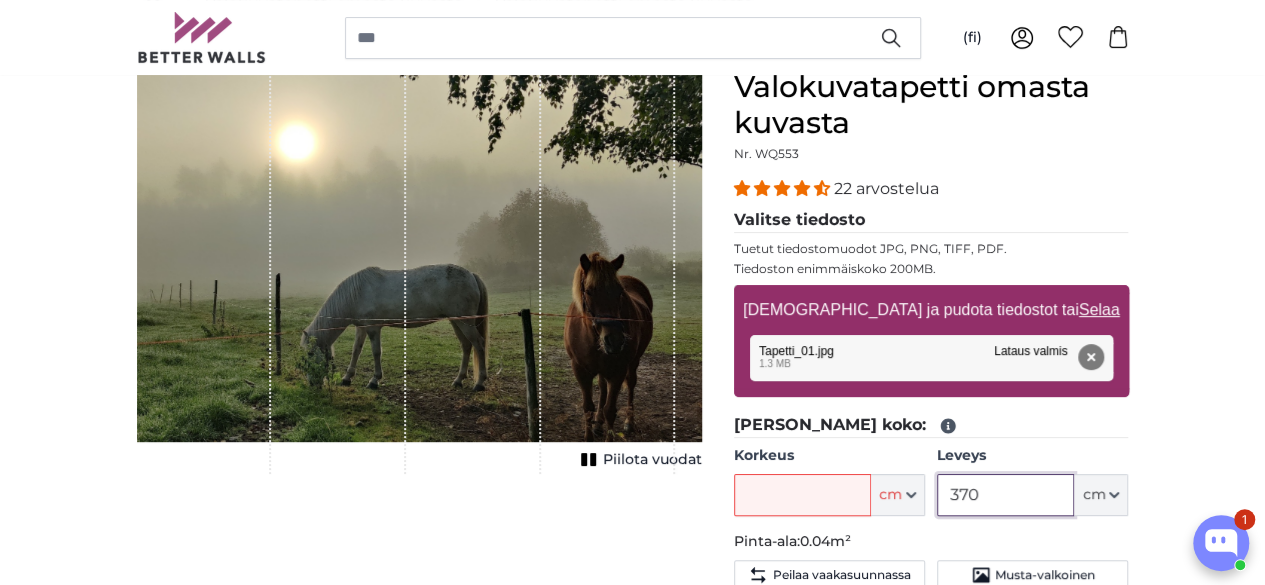type on "370" 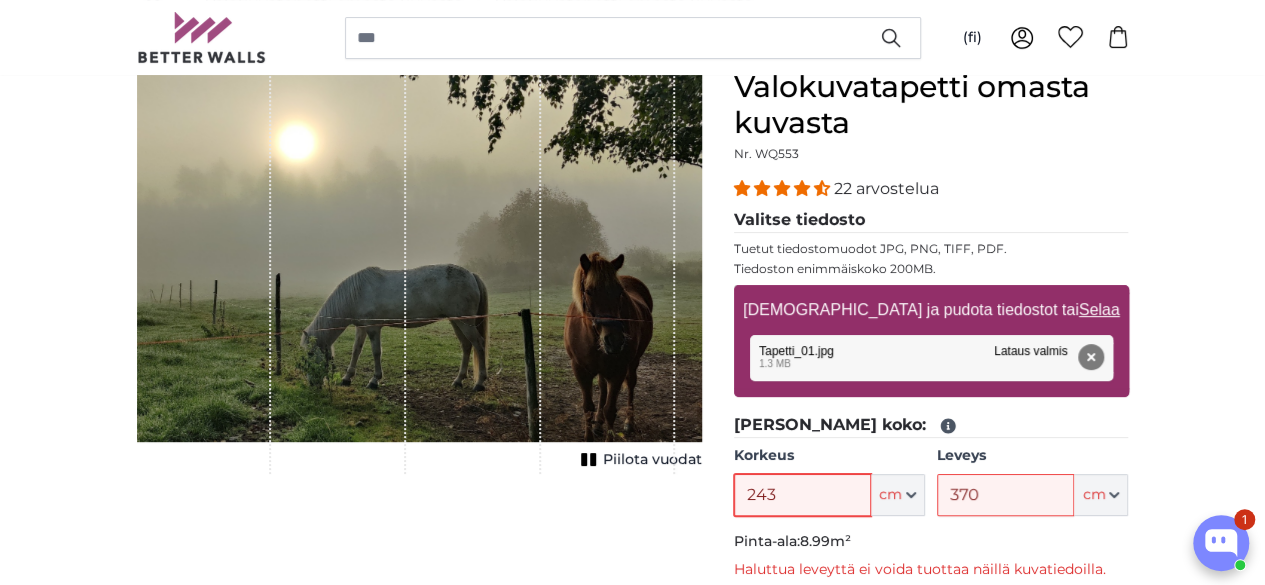 type on "243" 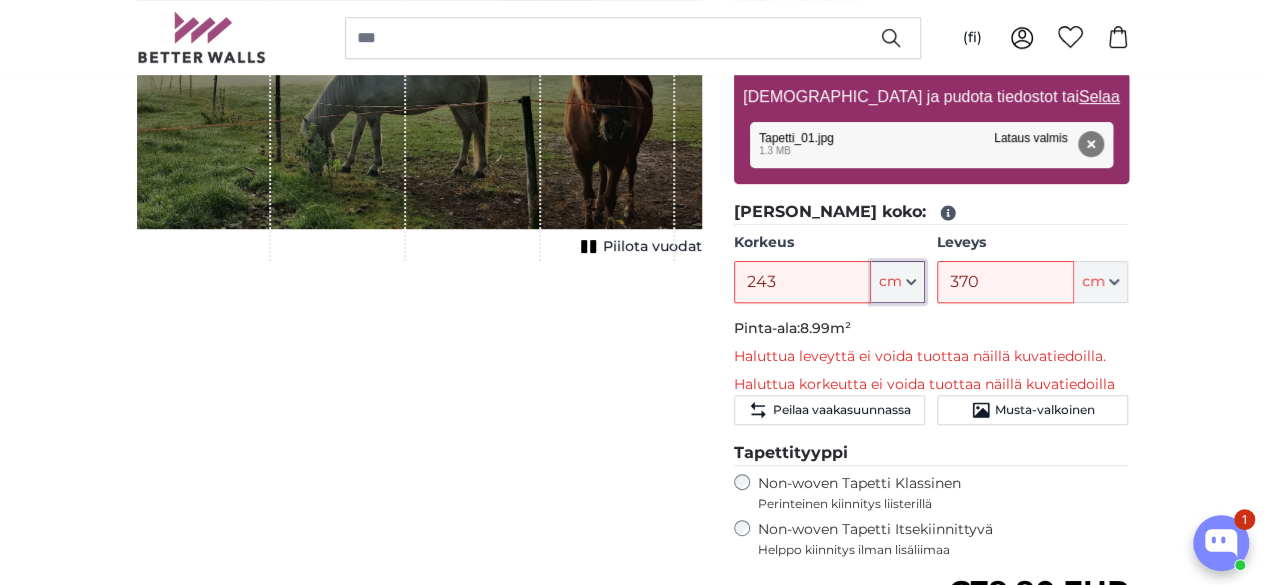 scroll, scrollTop: 294, scrollLeft: 0, axis: vertical 